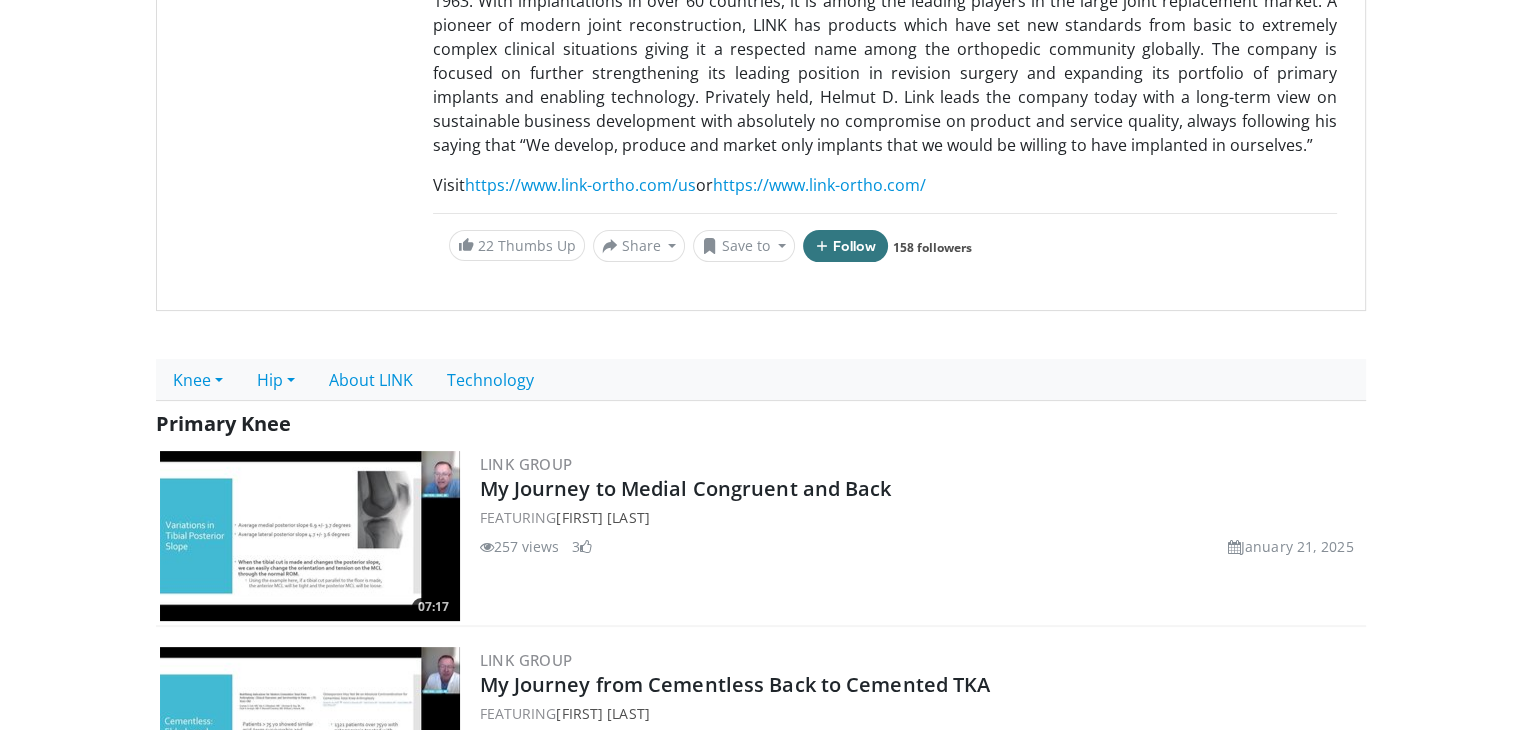 scroll, scrollTop: 500, scrollLeft: 0, axis: vertical 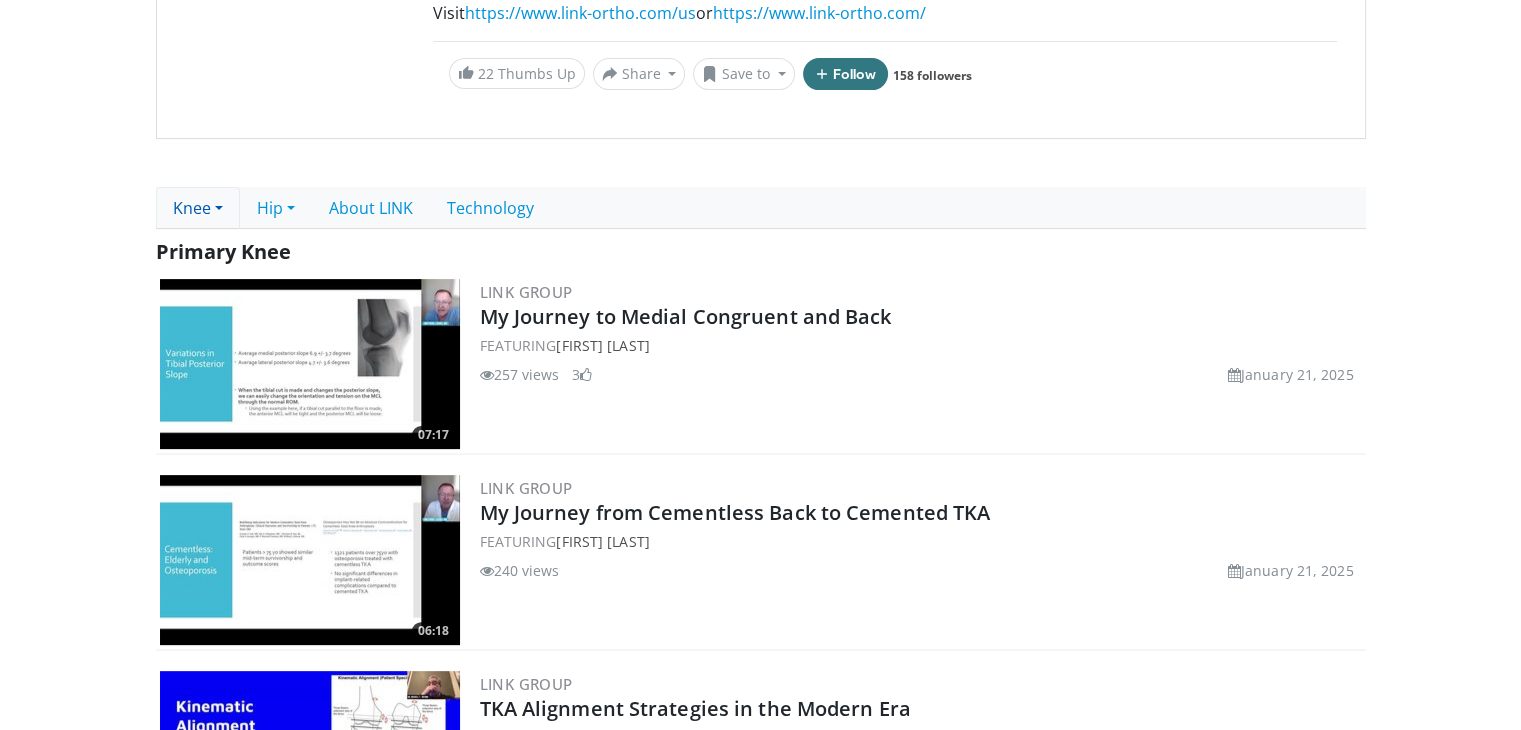 click on "Knee" at bounding box center [198, 208] 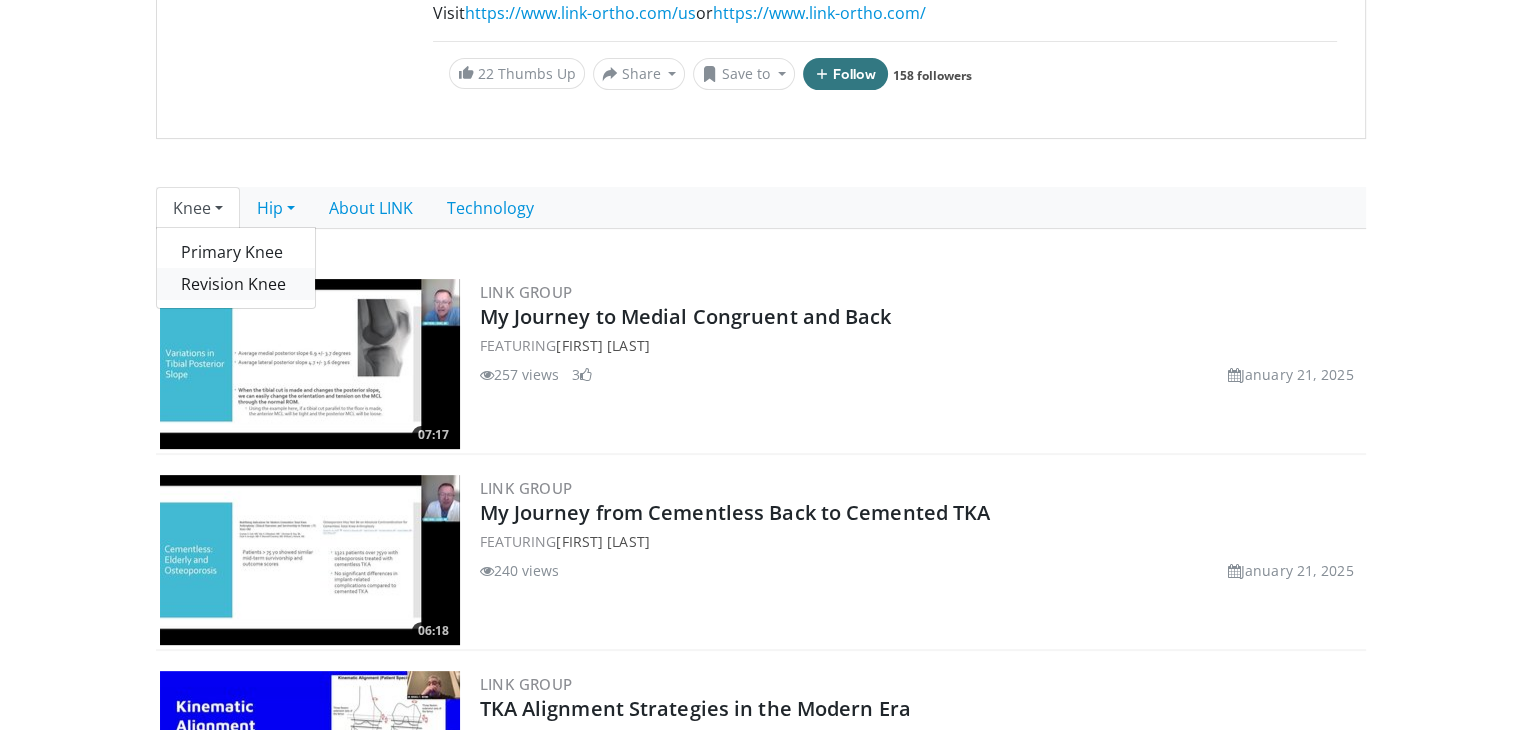 click on "Revision Knee" at bounding box center (236, 284) 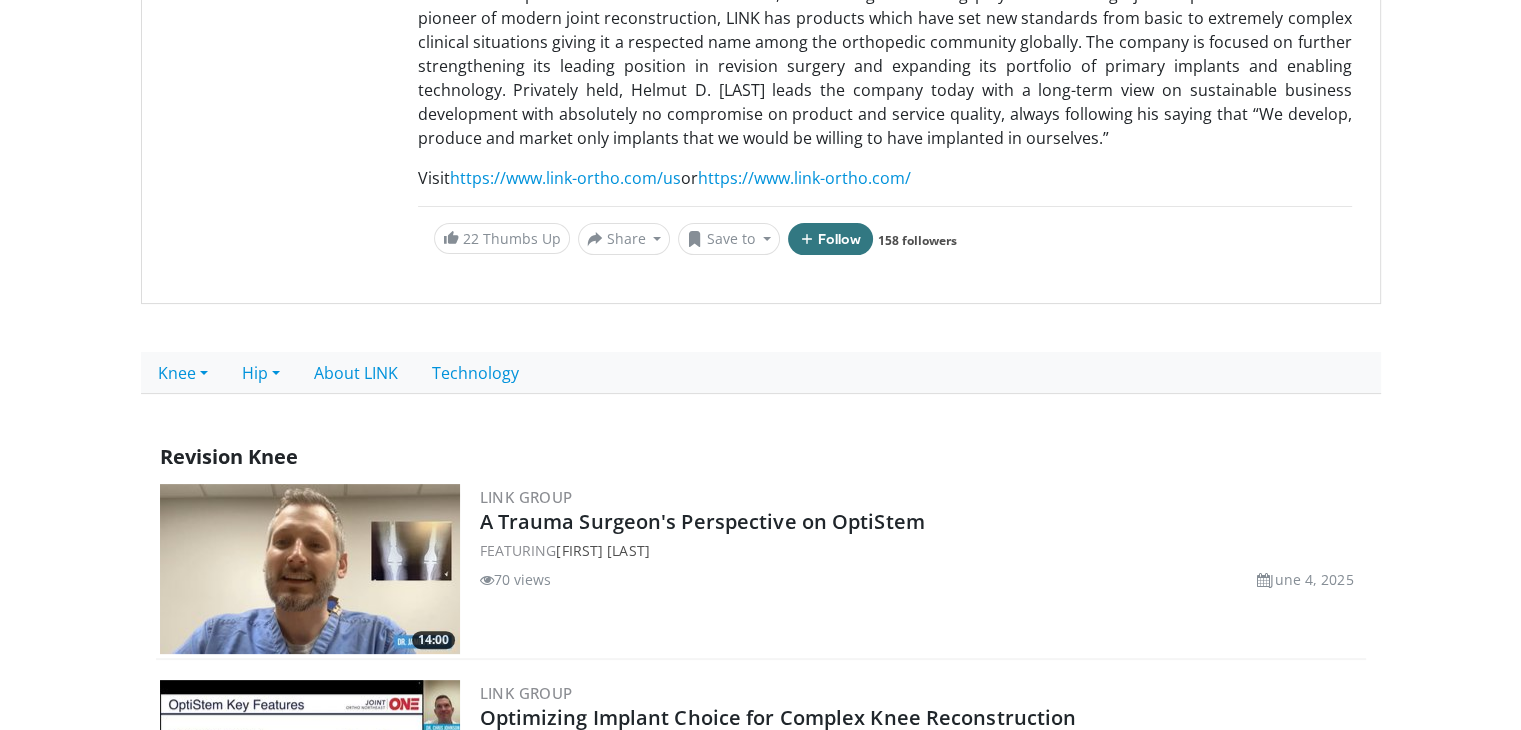 scroll, scrollTop: 400, scrollLeft: 0, axis: vertical 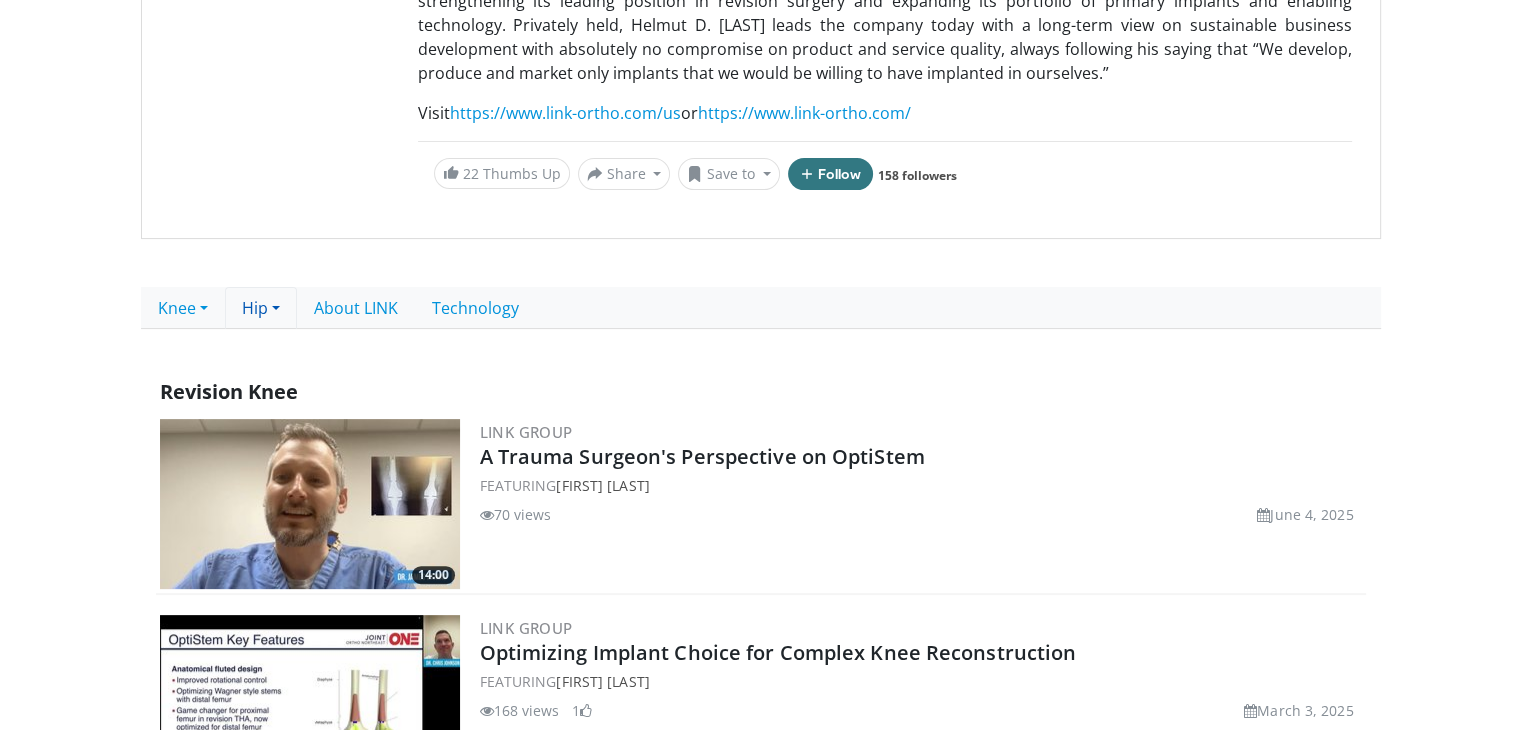 click on "Hip" at bounding box center [261, 308] 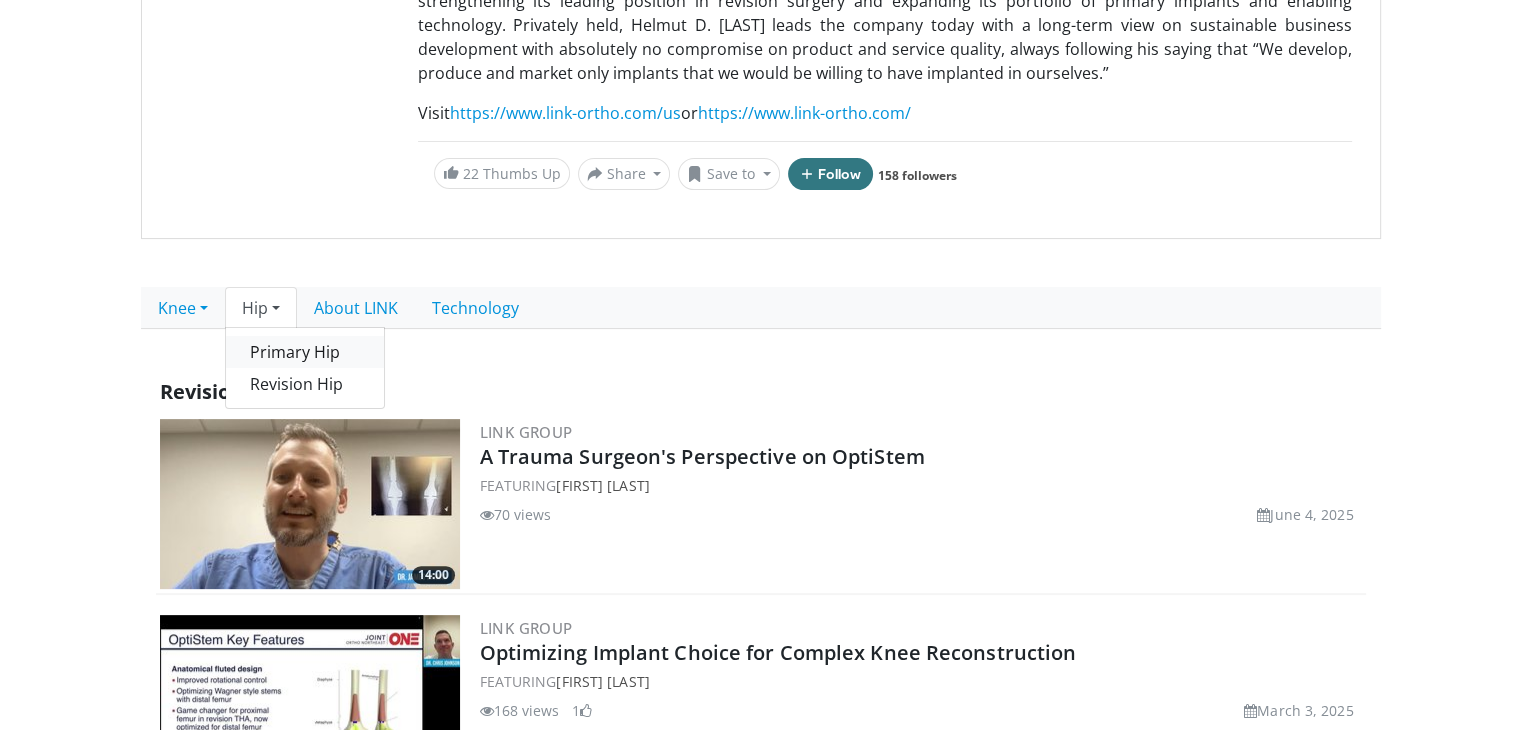 click on "Primary Hip" at bounding box center (305, 352) 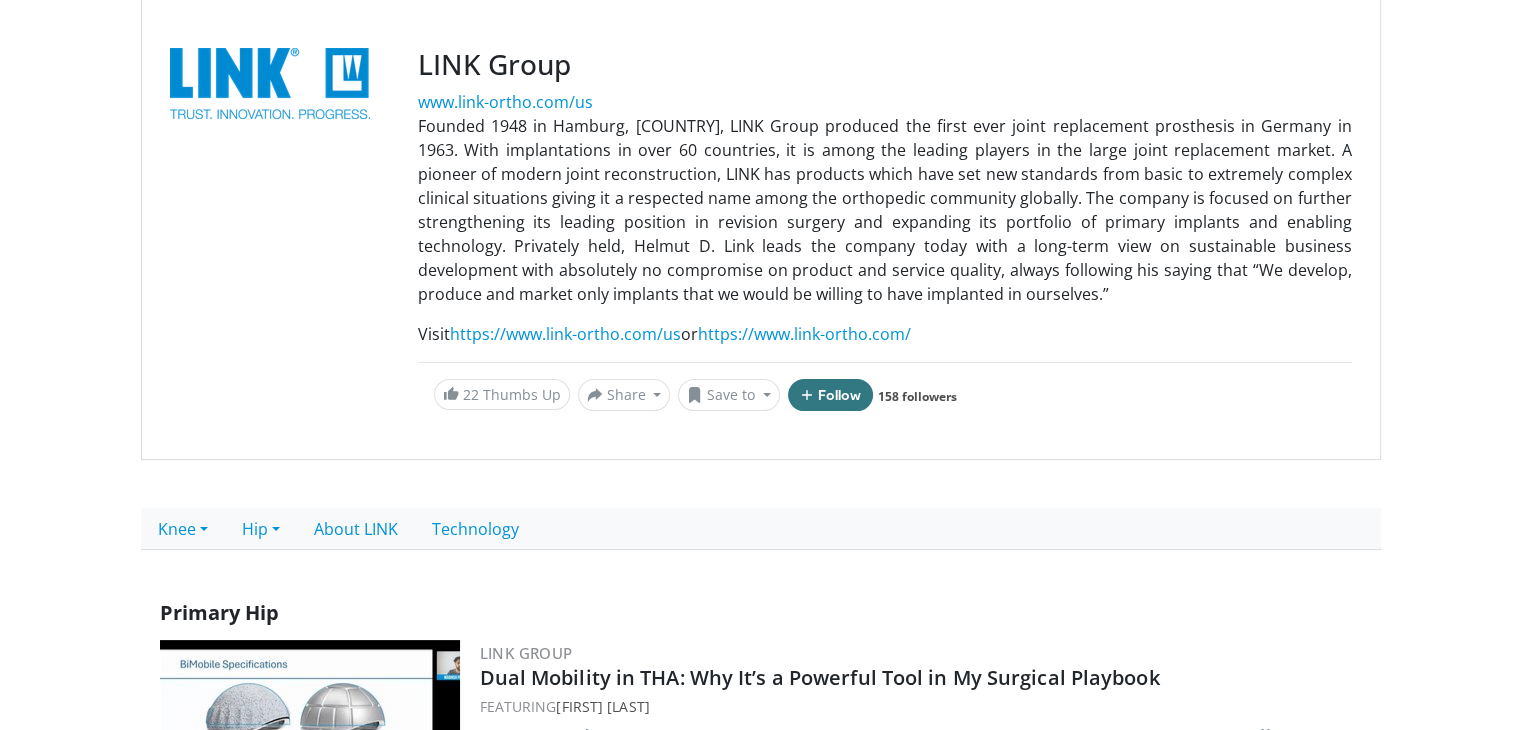 scroll, scrollTop: 400, scrollLeft: 0, axis: vertical 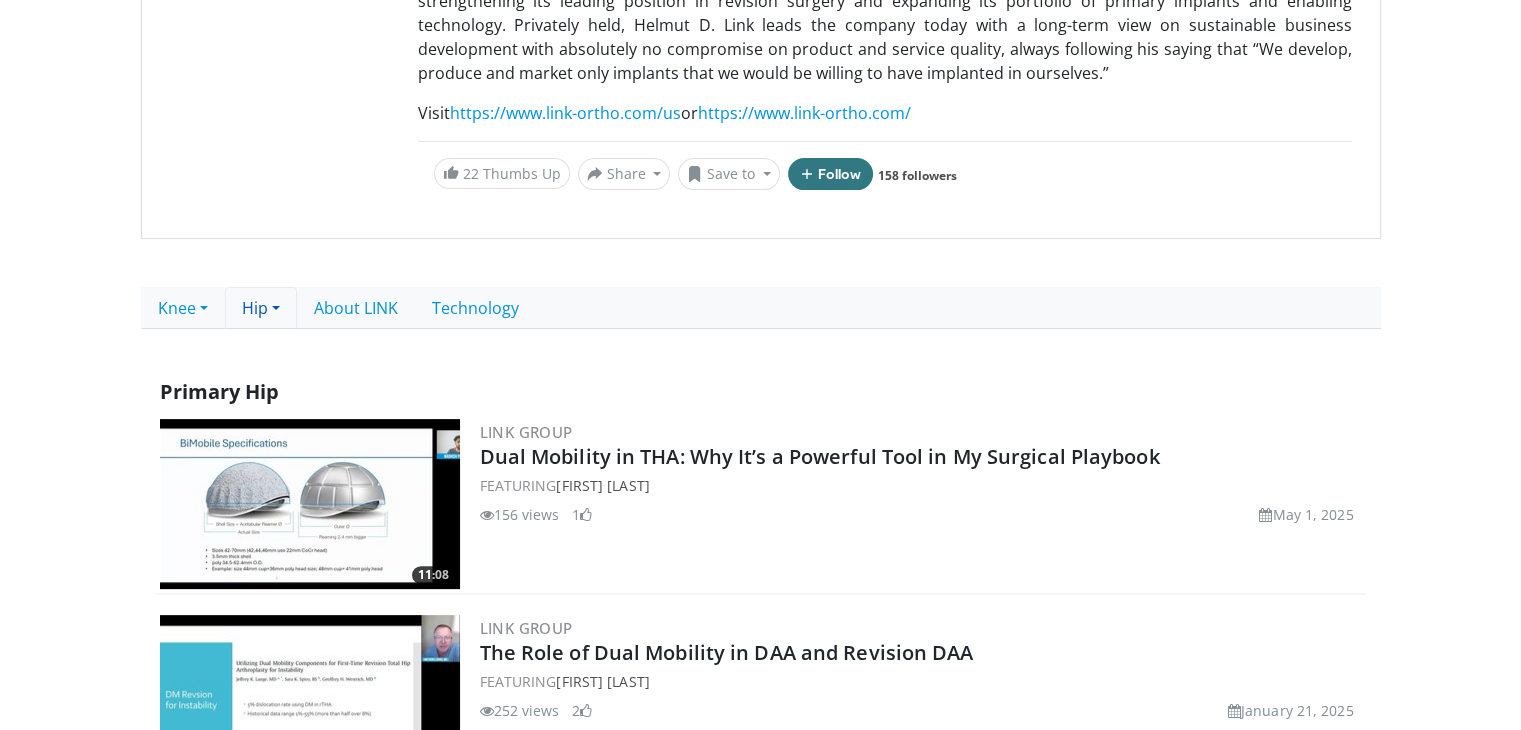 click on "Hip" at bounding box center [261, 308] 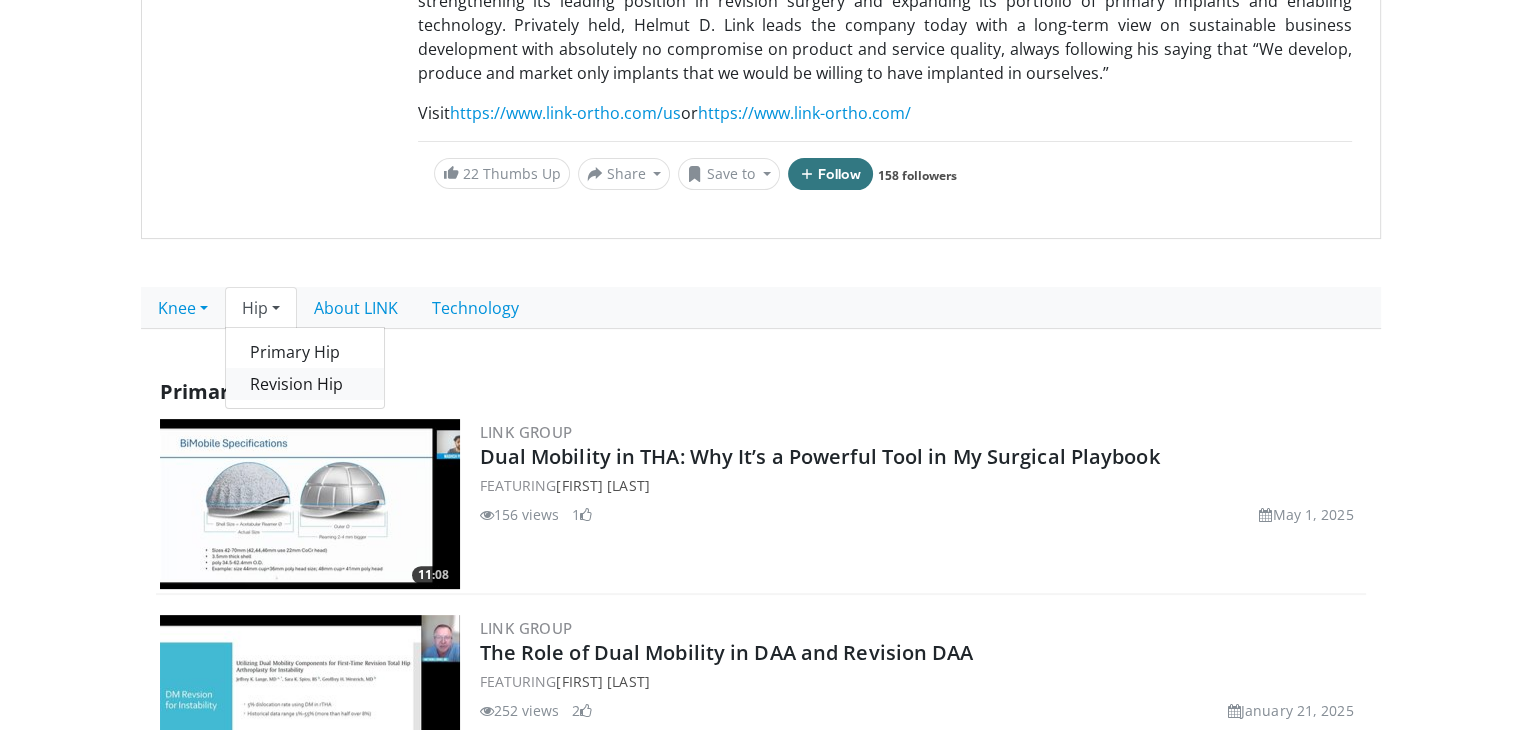 click on "Revision Hip" at bounding box center (305, 384) 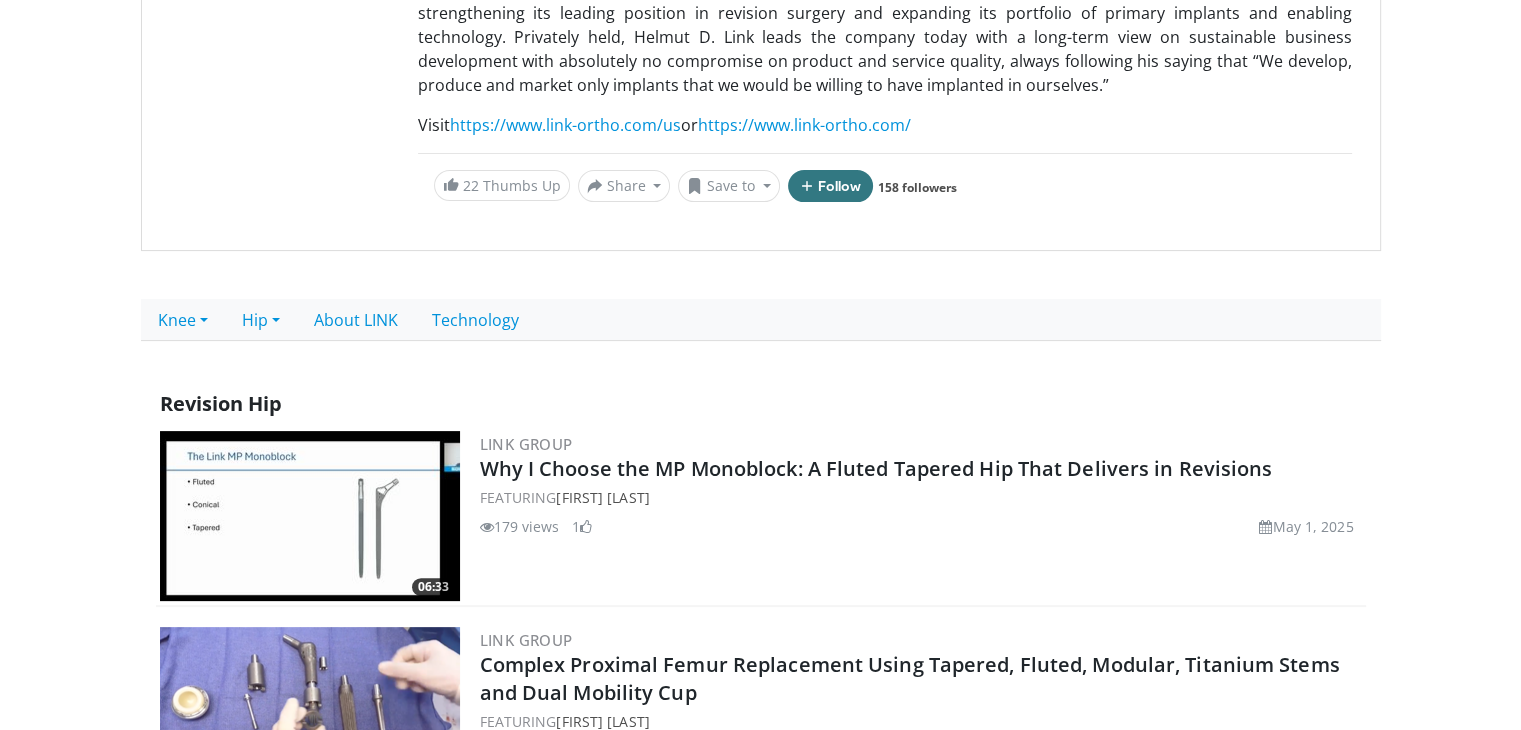 scroll, scrollTop: 400, scrollLeft: 0, axis: vertical 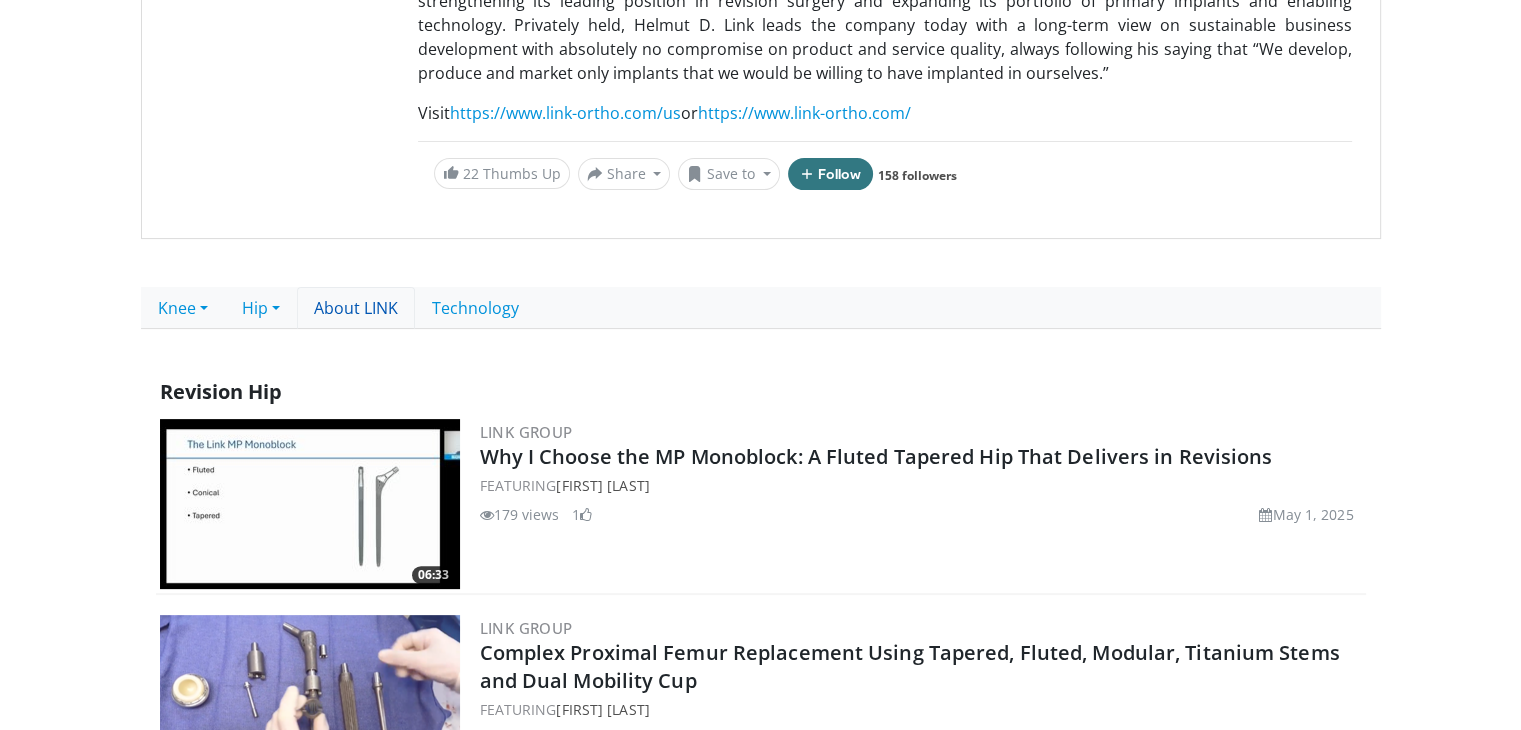 click on "About LINK" at bounding box center (356, 308) 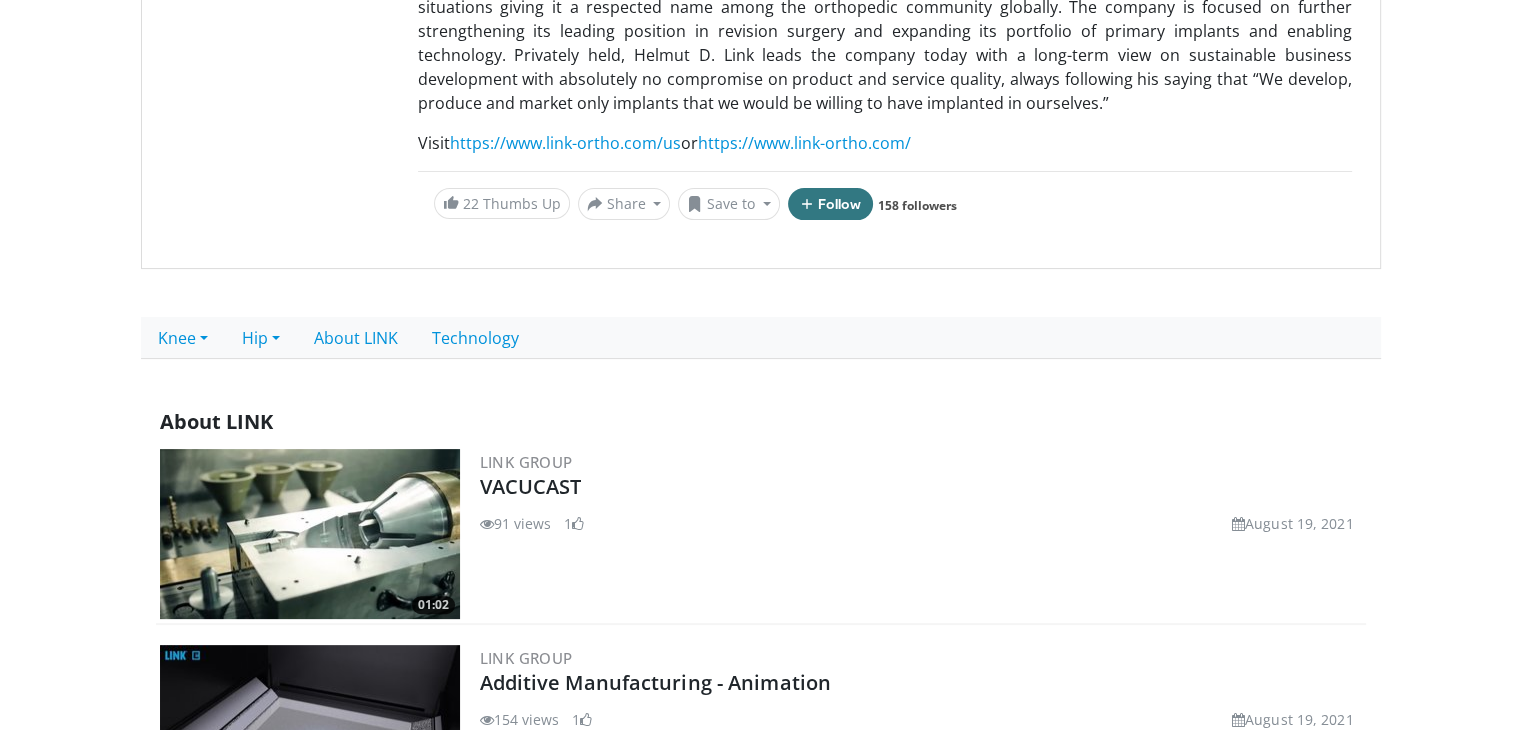 scroll, scrollTop: 400, scrollLeft: 0, axis: vertical 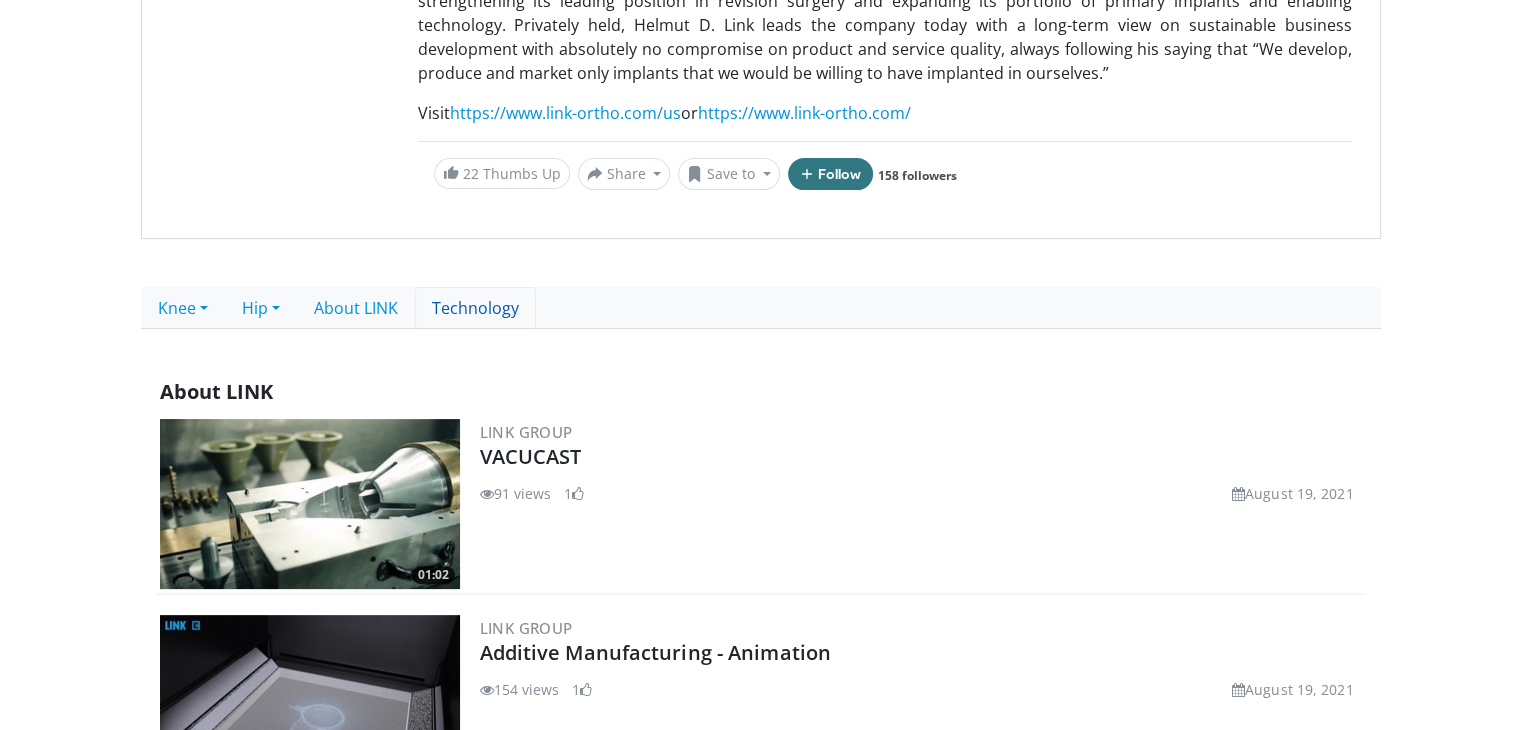click on "Technology" at bounding box center (475, 308) 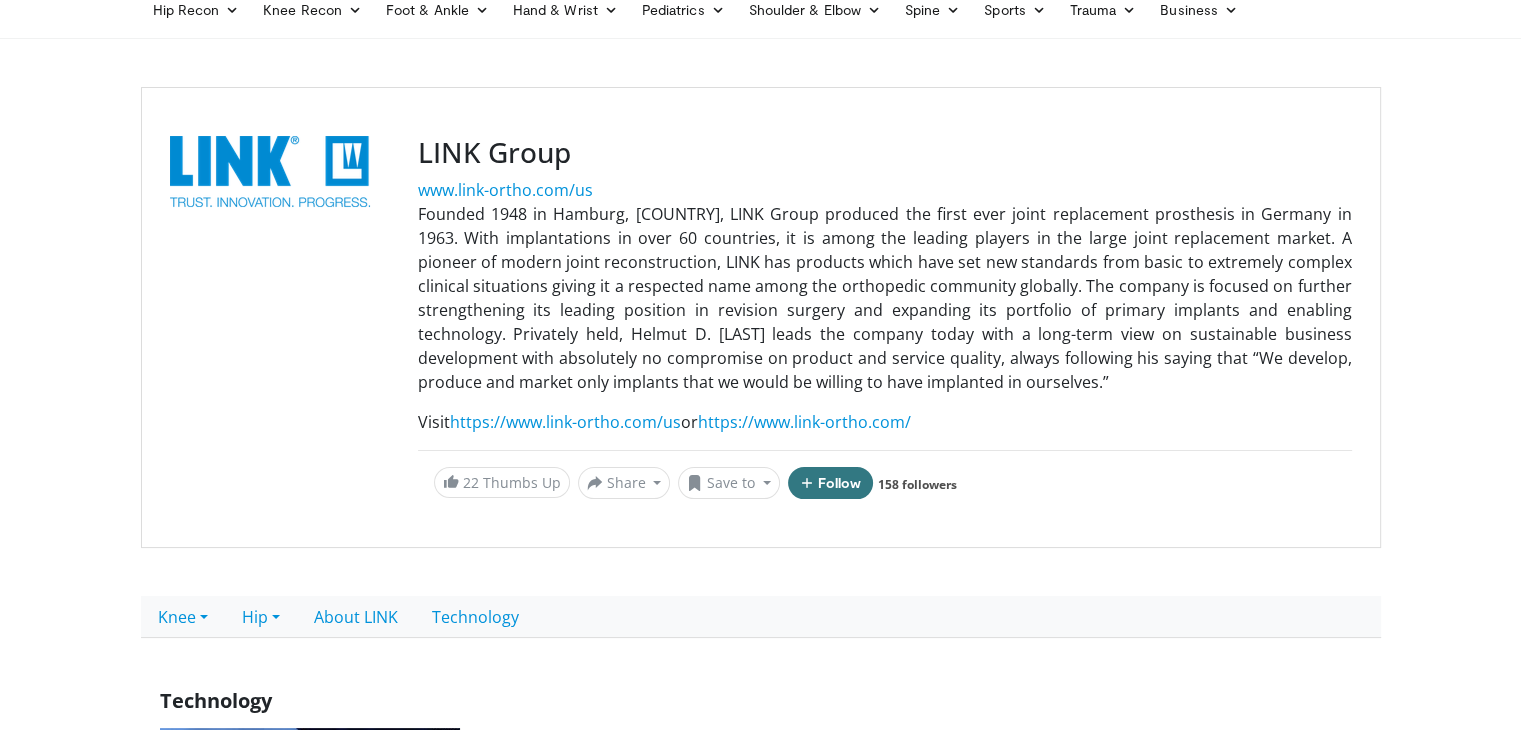 scroll, scrollTop: 300, scrollLeft: 0, axis: vertical 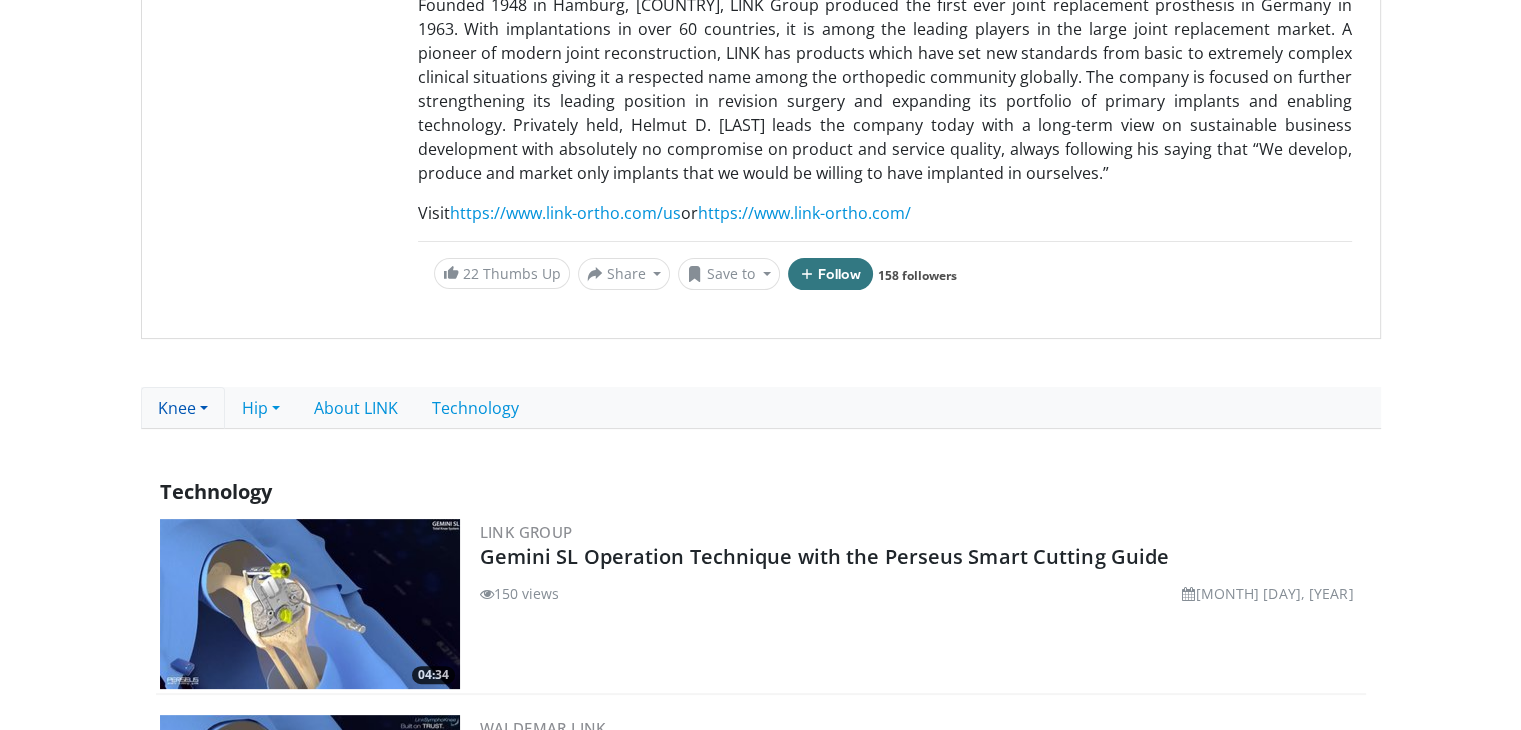 click on "Knee" at bounding box center [183, 408] 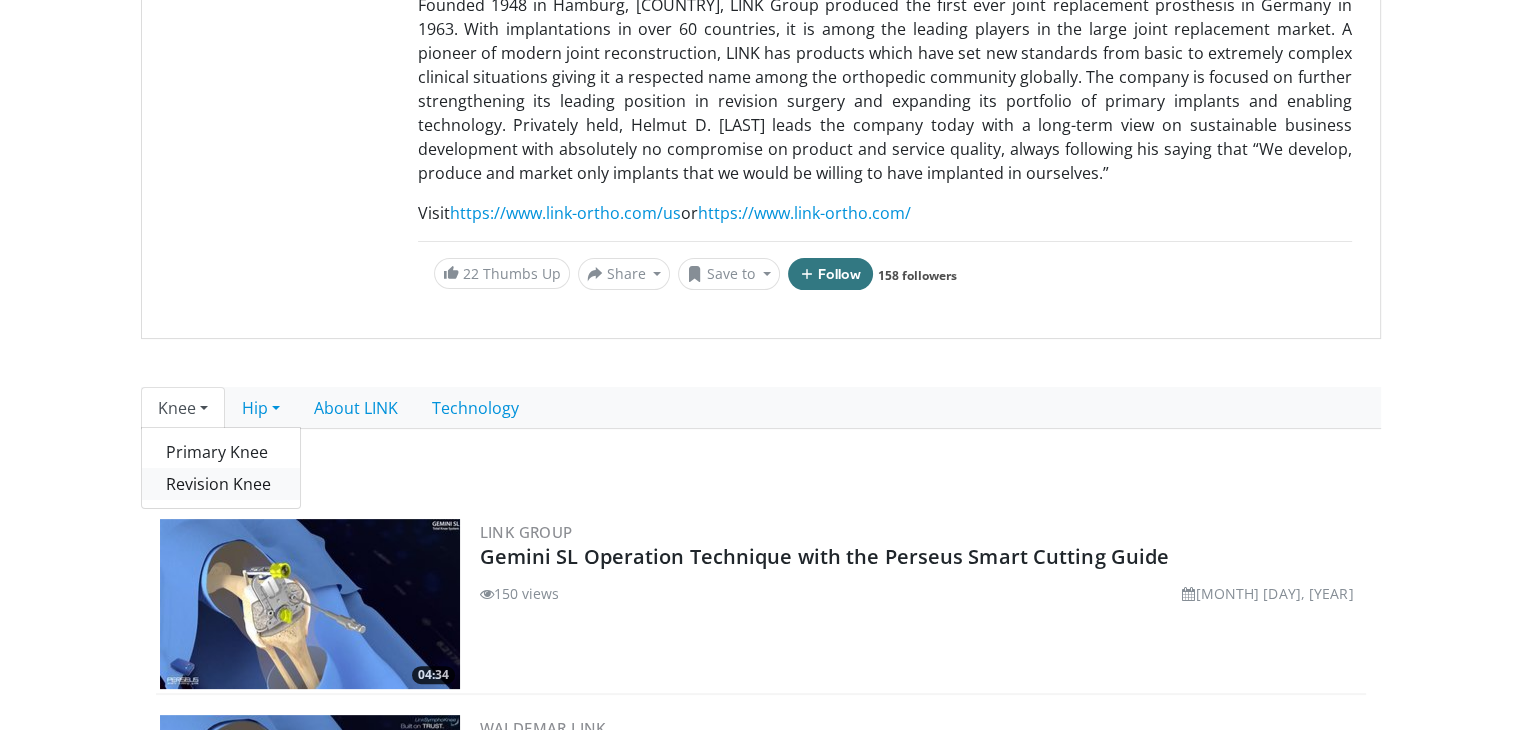click on "Revision Knee" at bounding box center (221, 484) 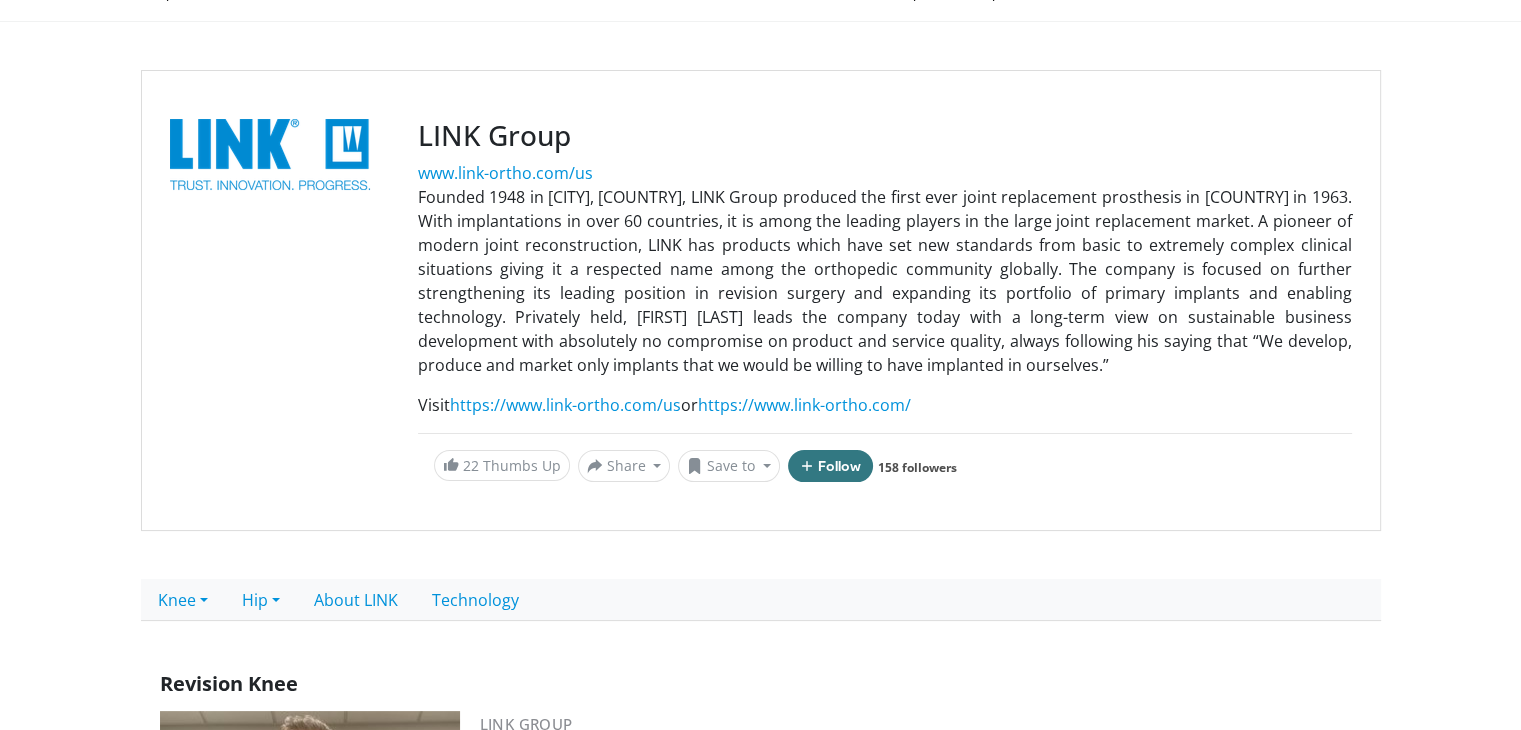 scroll, scrollTop: 0, scrollLeft: 0, axis: both 